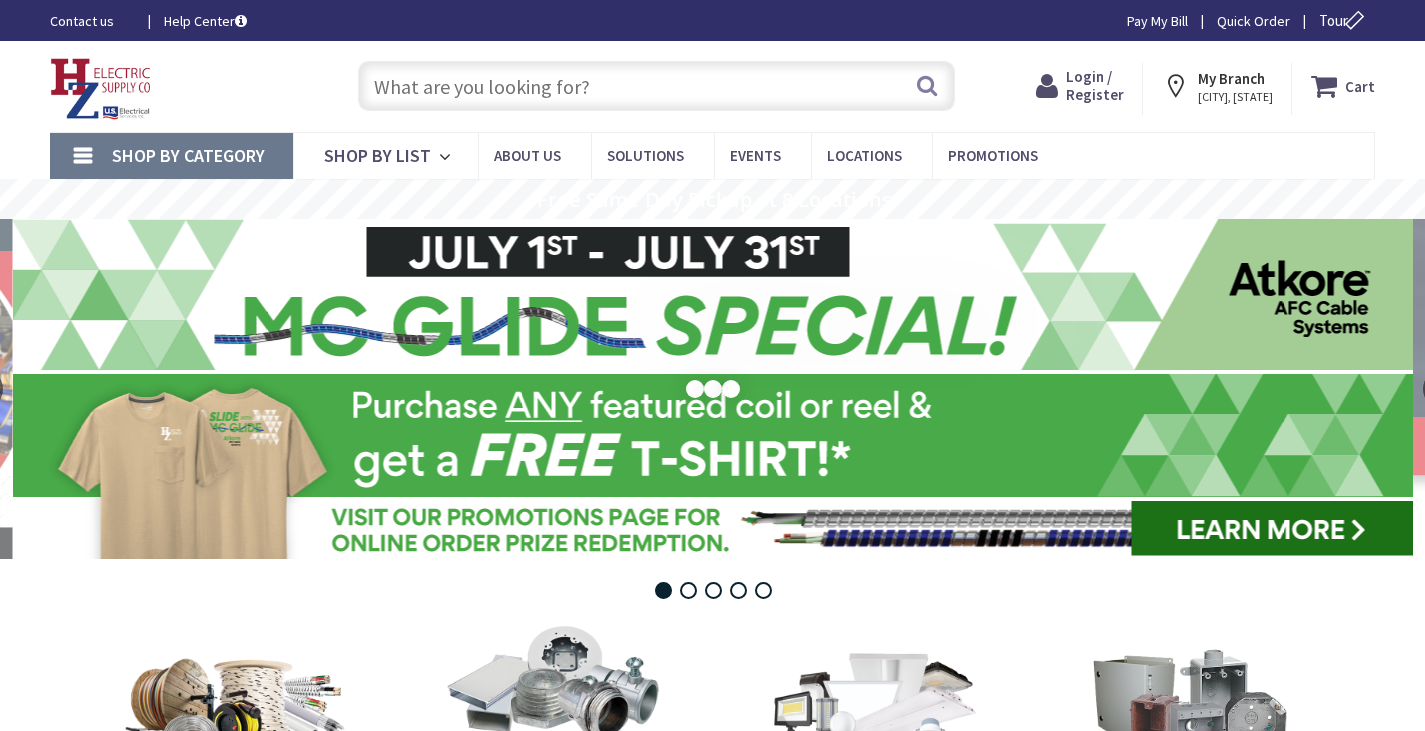 scroll, scrollTop: 0, scrollLeft: 0, axis: both 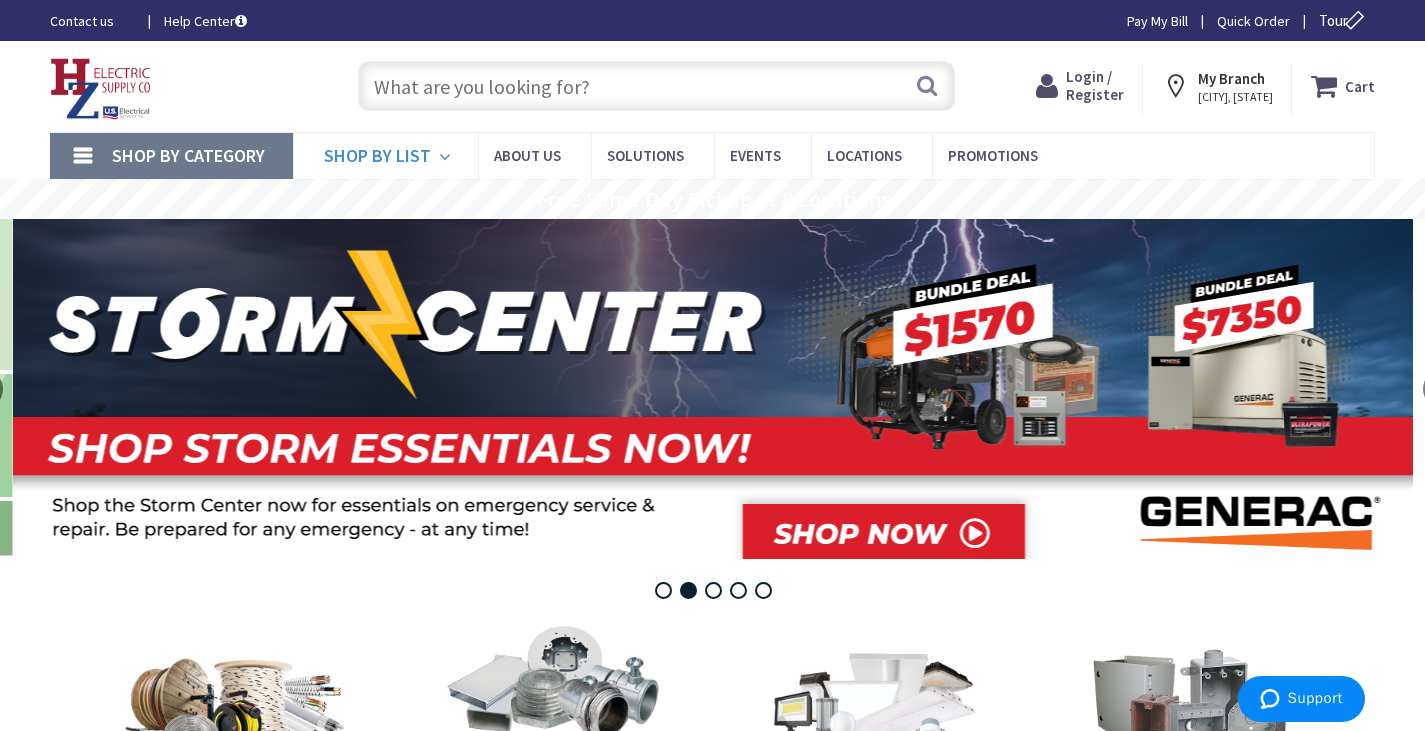 click on "Shop By List" at bounding box center [385, 156] 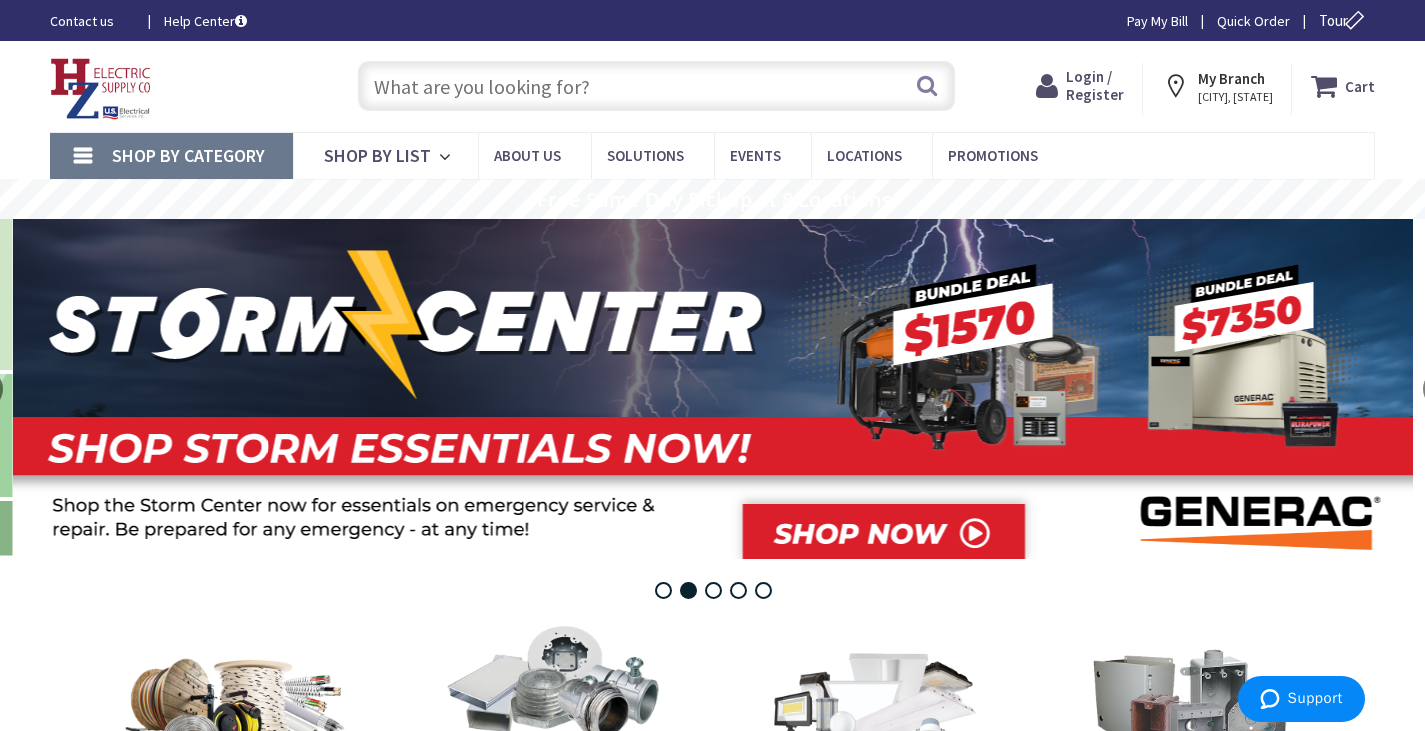 click on "Shop By Category" at bounding box center [171, 156] 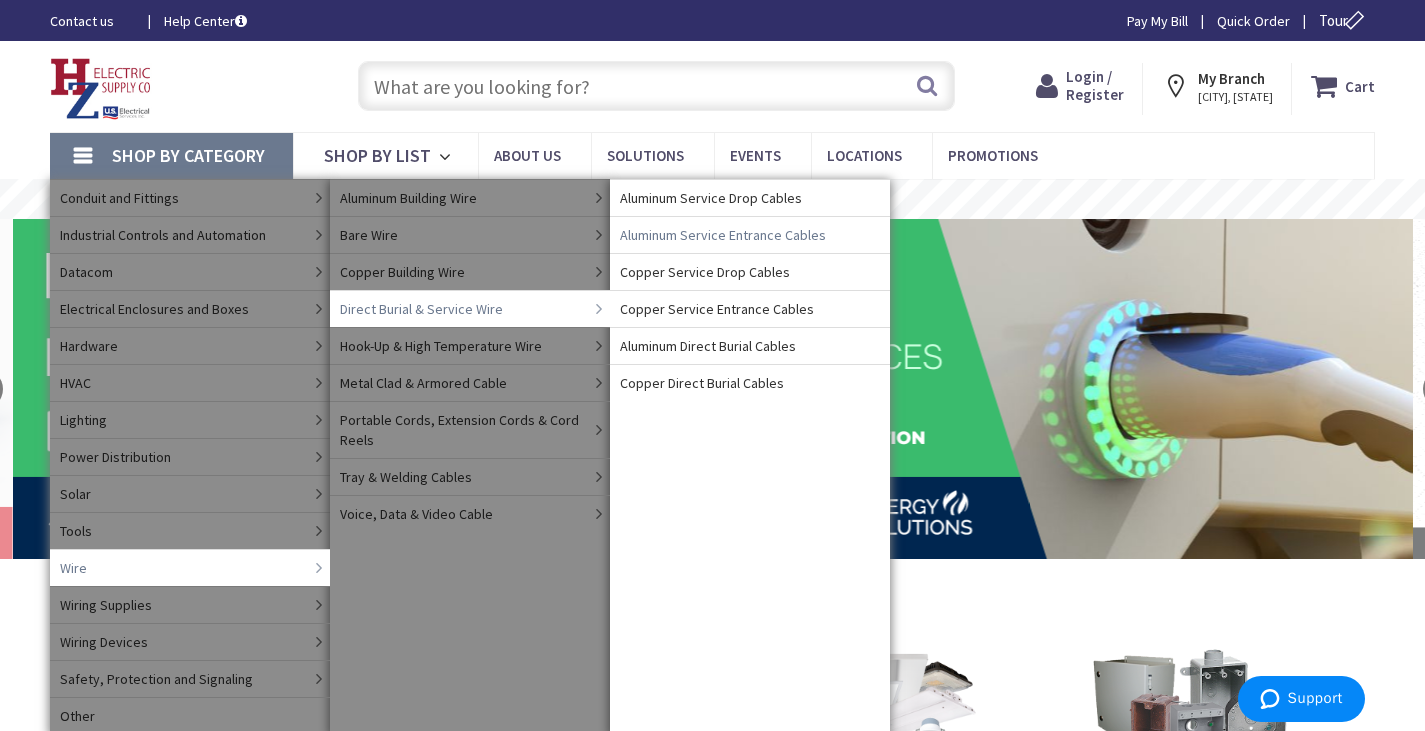 click on "Aluminum Service Entrance Cables" at bounding box center [723, 235] 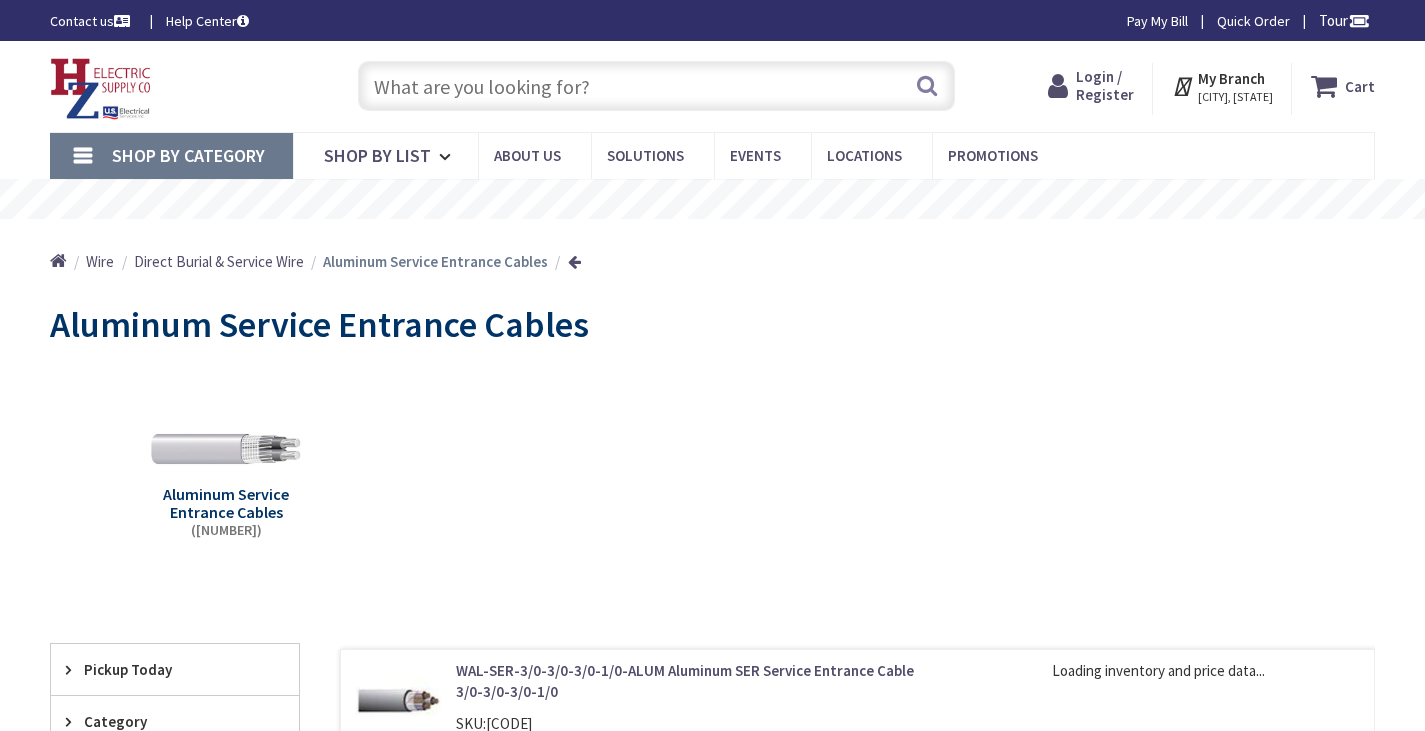 scroll, scrollTop: 0, scrollLeft: 0, axis: both 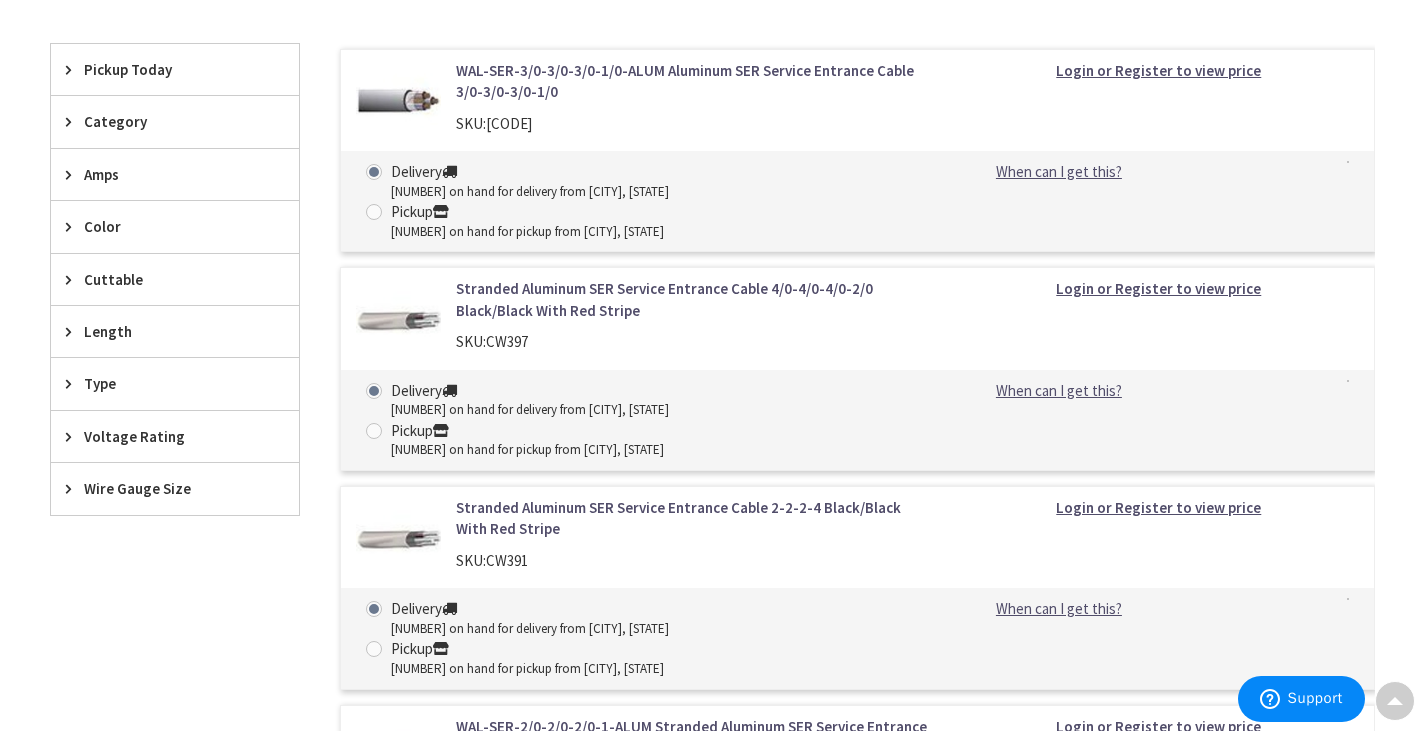 click at bounding box center [73, 69] 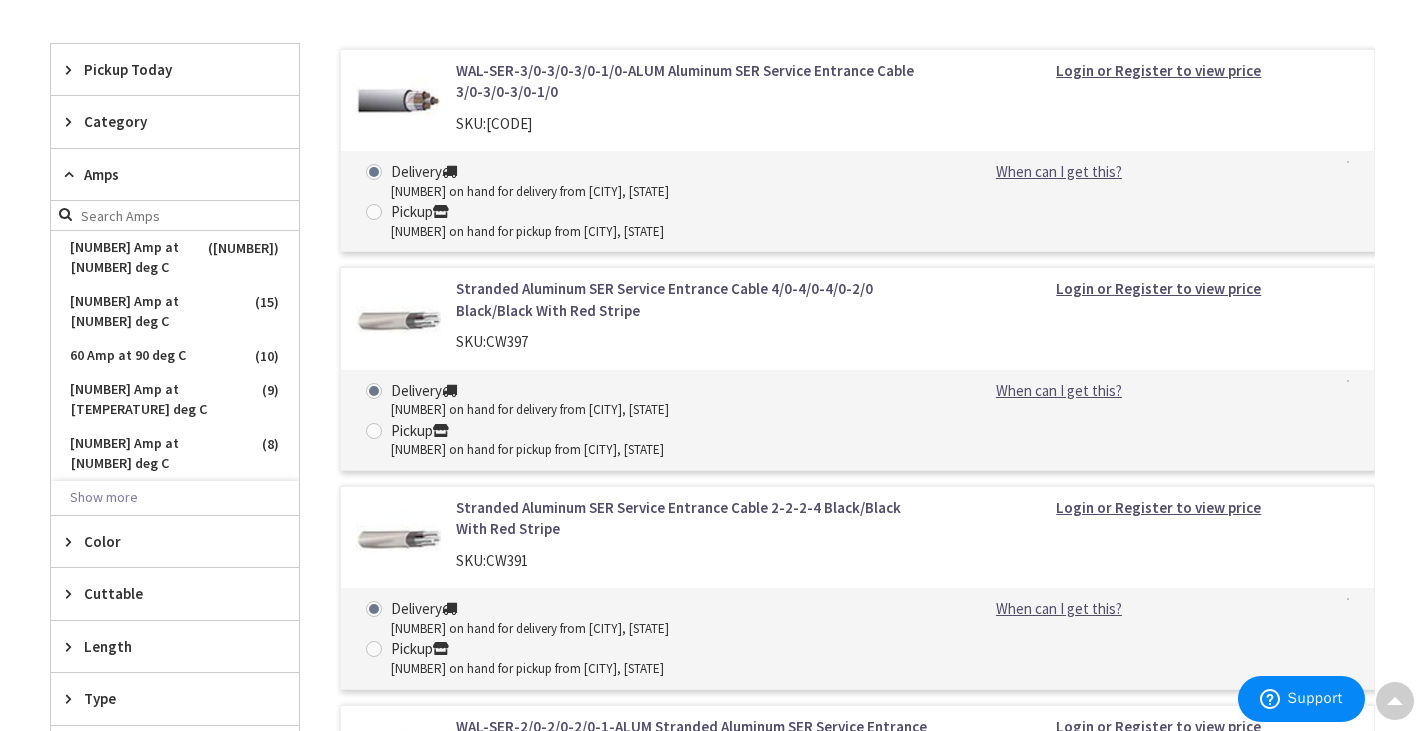 click at bounding box center (73, 174) 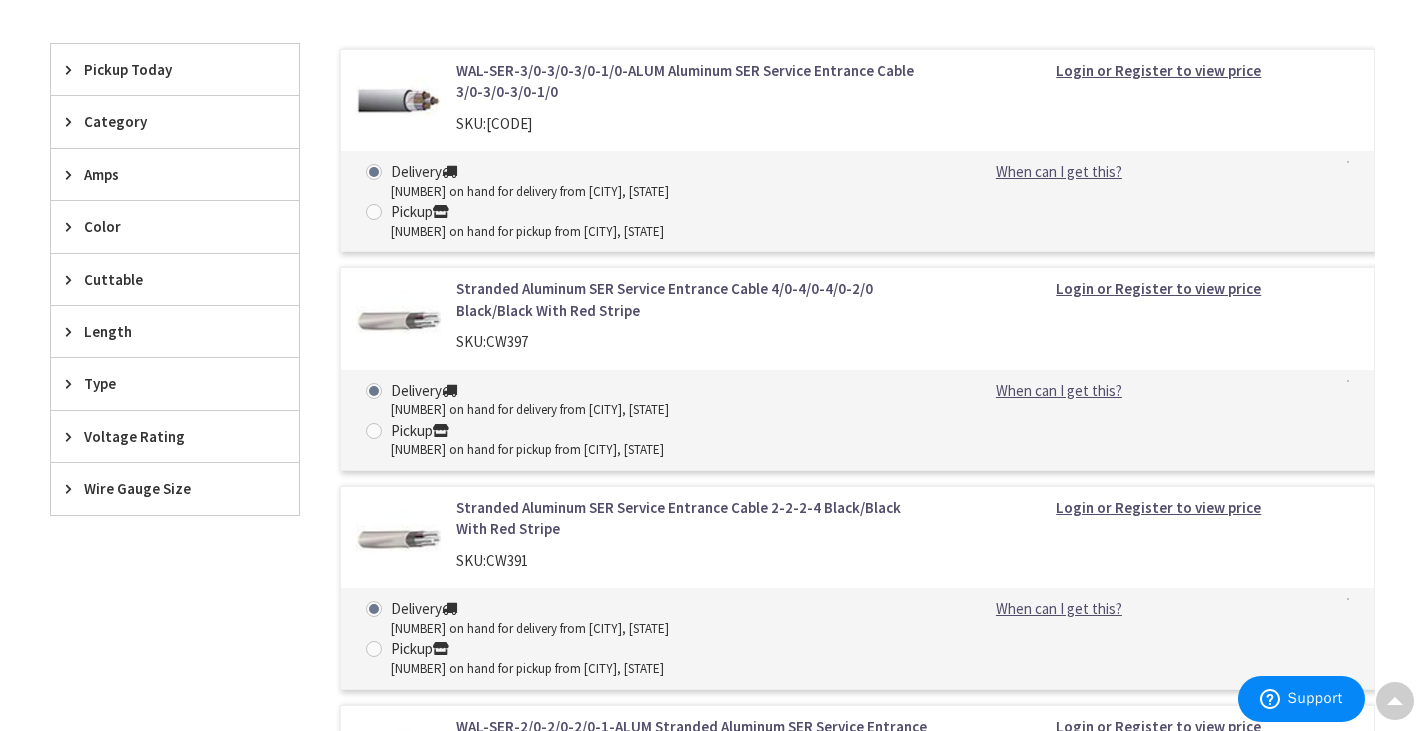 click on "Amps" at bounding box center [175, 69] 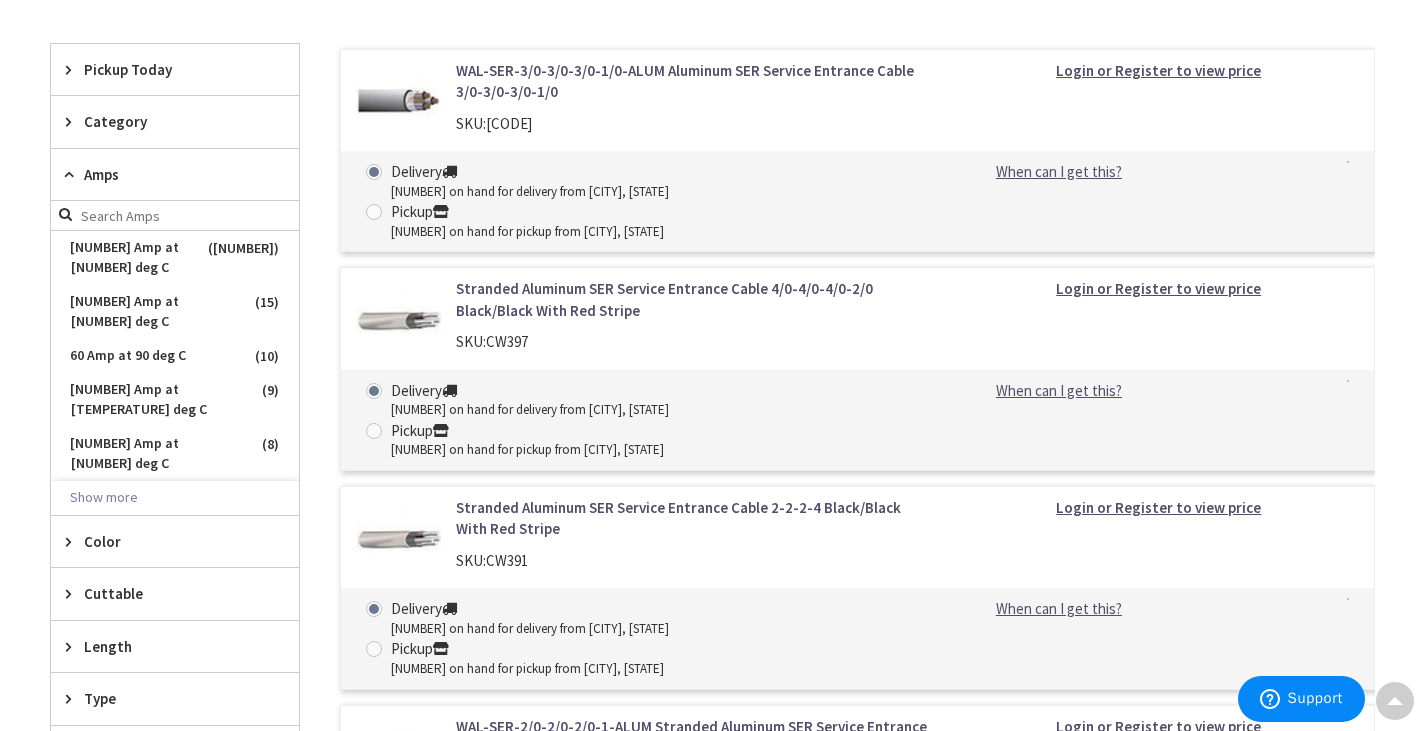 click on "Amps" at bounding box center [175, 175] 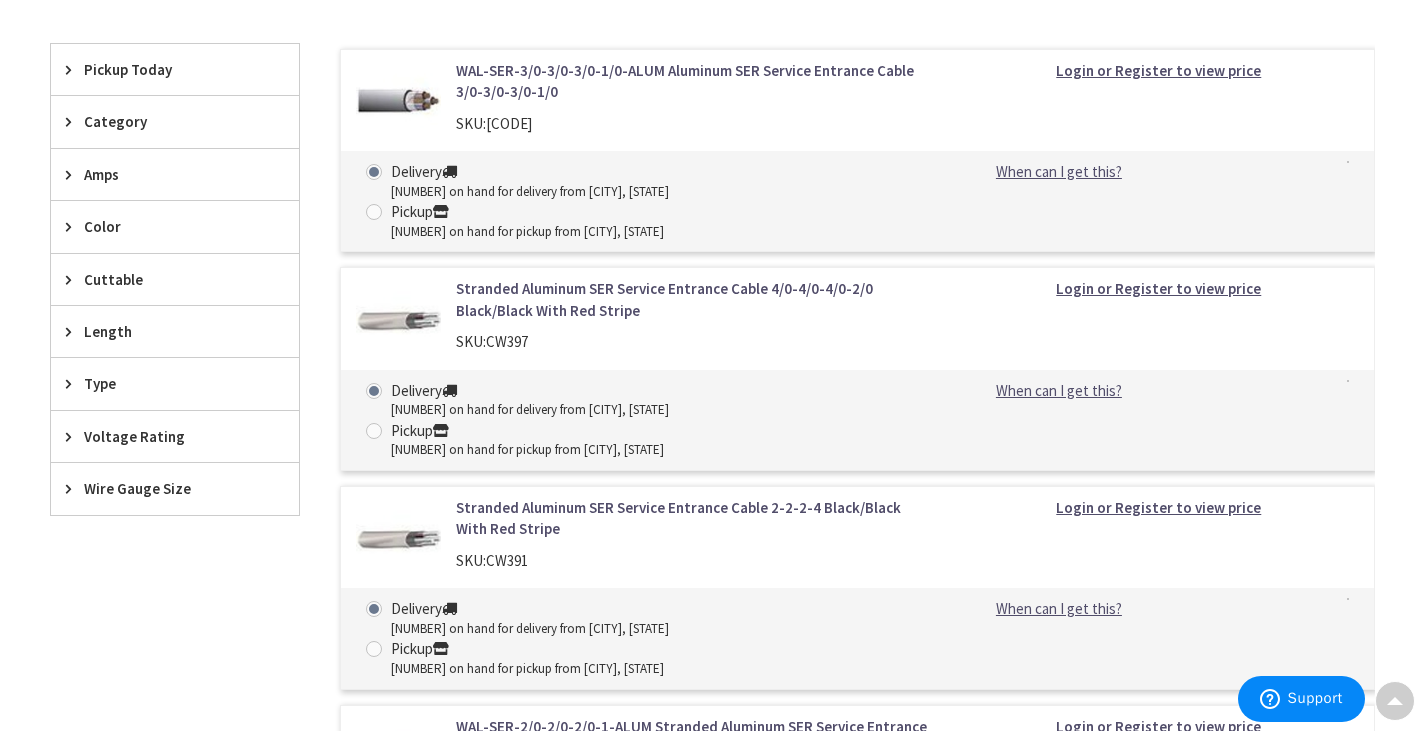 click on "Amps" at bounding box center [175, 69] 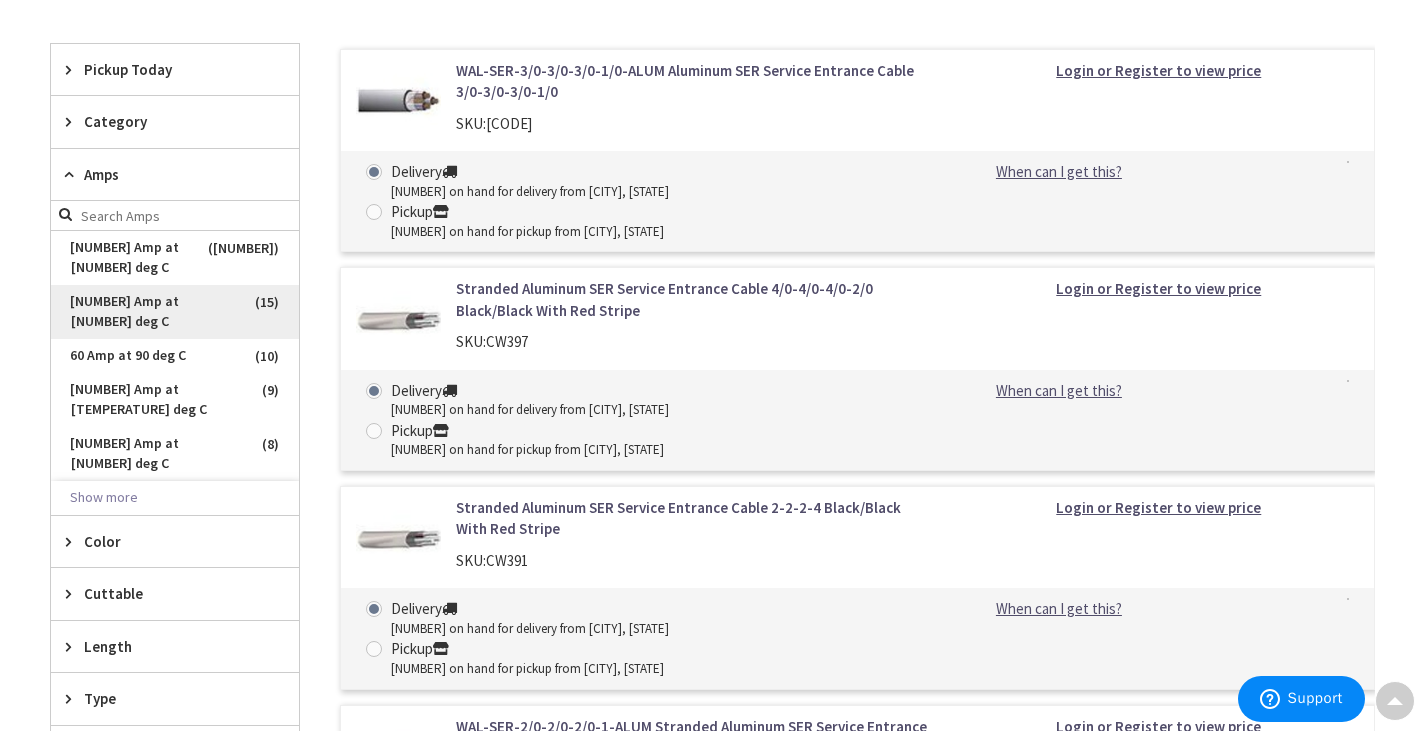 click on "205 Amp at 90 deg C" at bounding box center (175, 258) 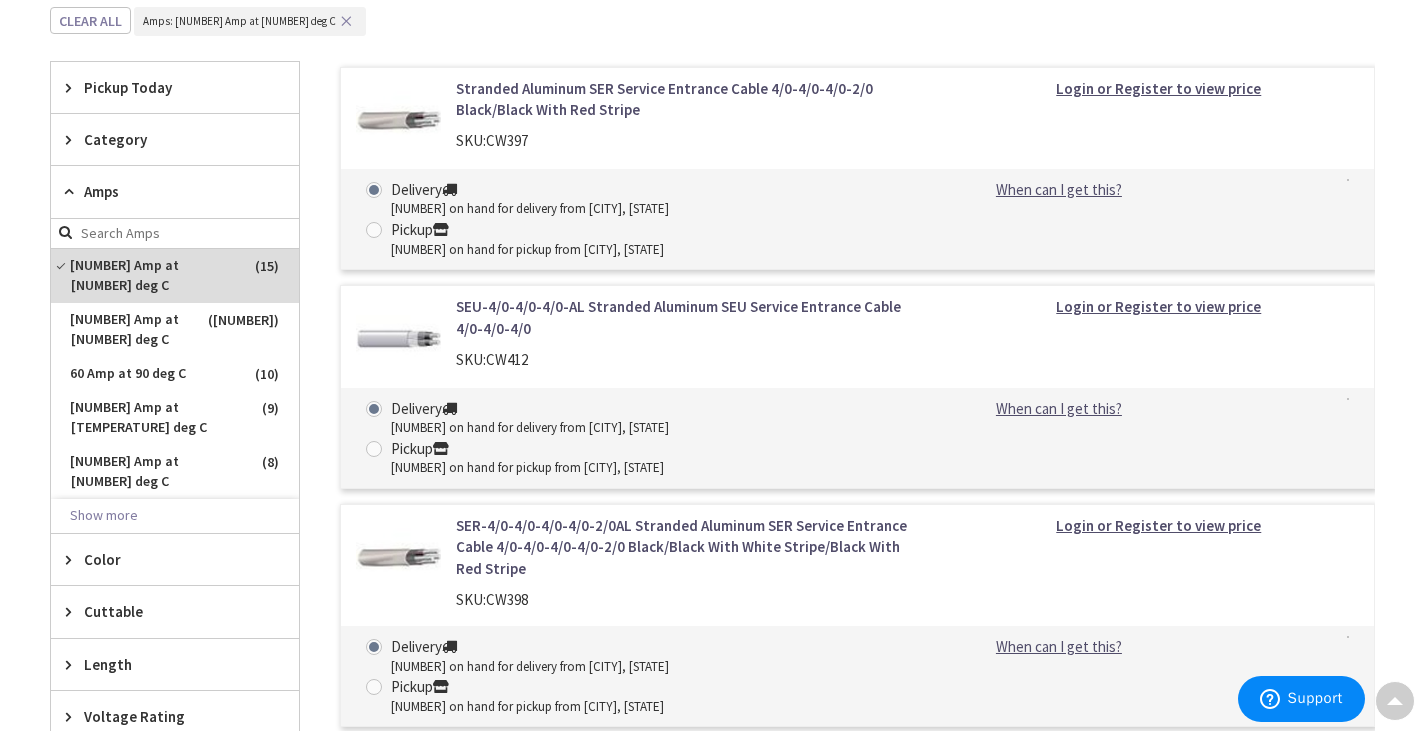 click on "Login or Register to view price" at bounding box center (1158, 306) 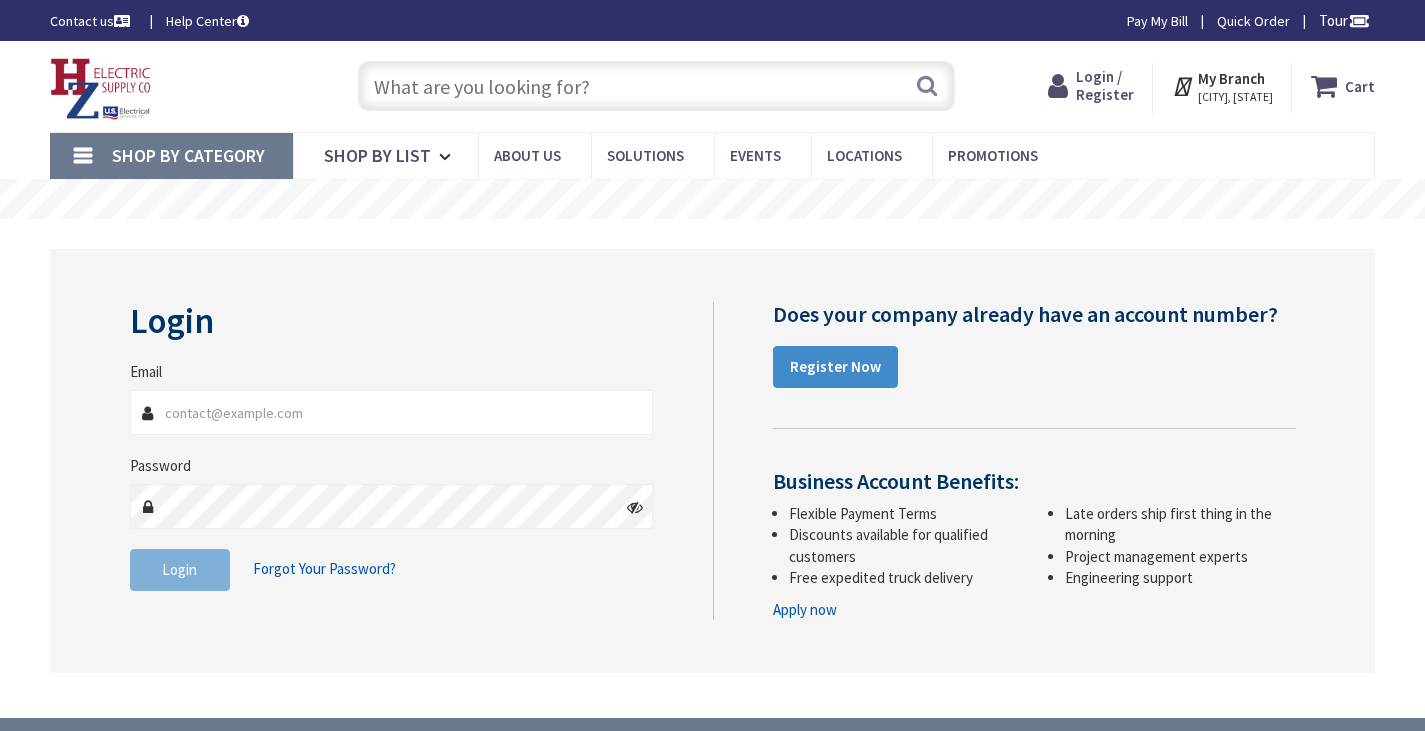 scroll, scrollTop: 0, scrollLeft: 0, axis: both 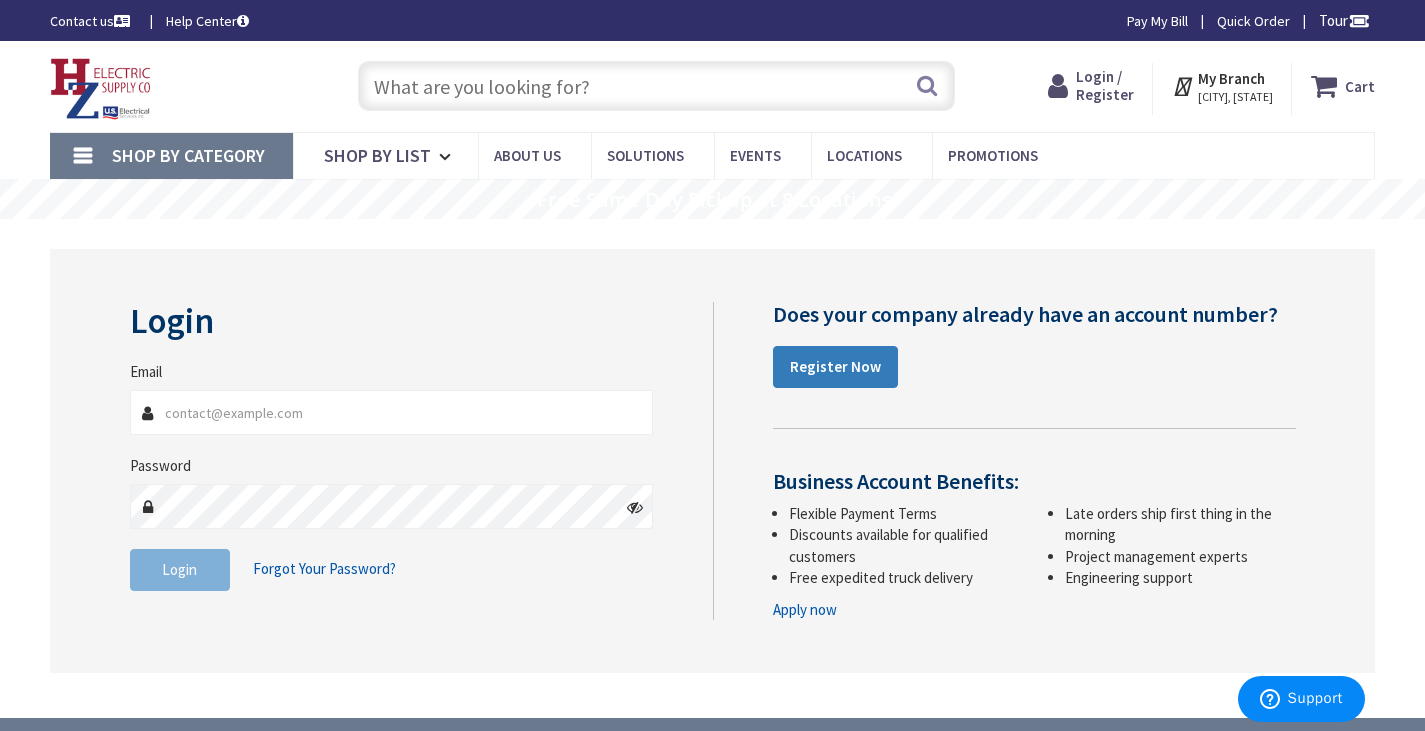 click on "Register Now" at bounding box center (835, 366) 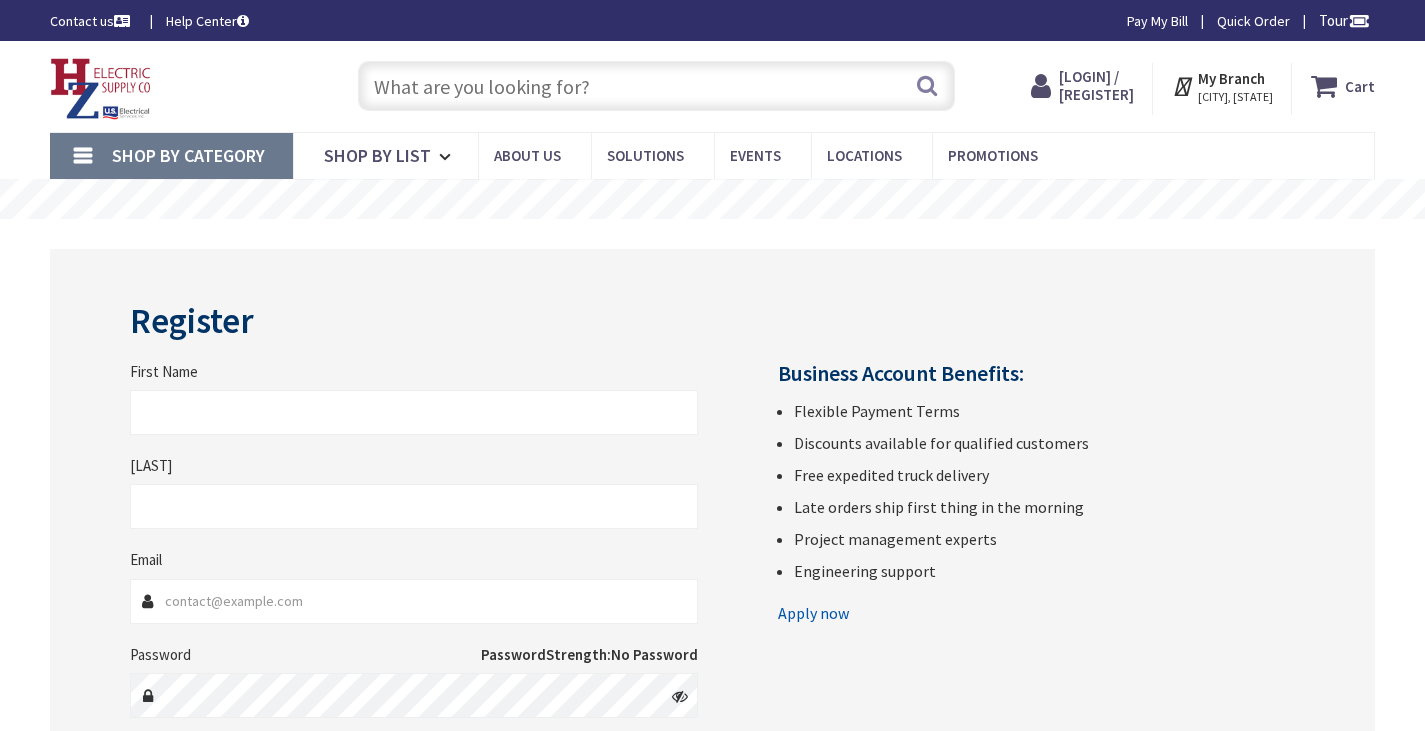 scroll, scrollTop: 0, scrollLeft: 0, axis: both 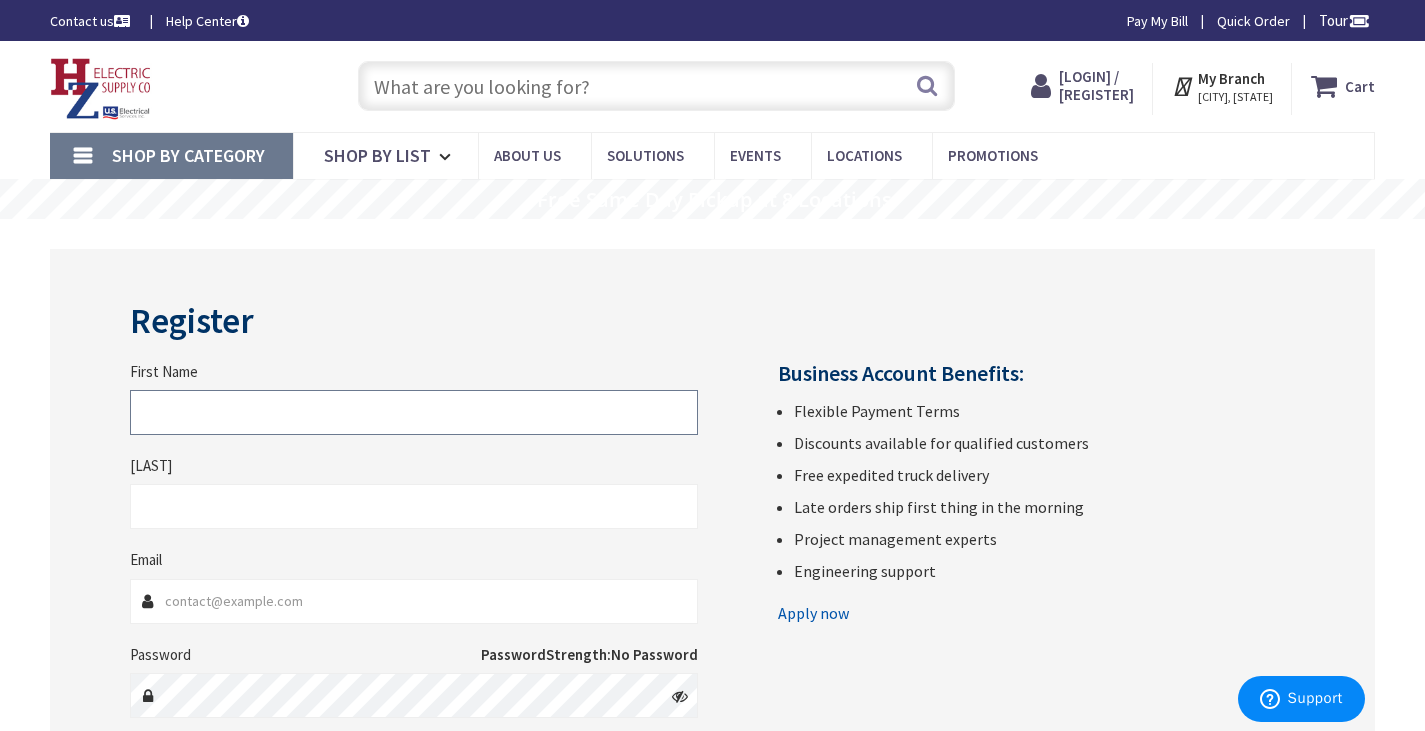 click on "First Name" at bounding box center (414, 412) 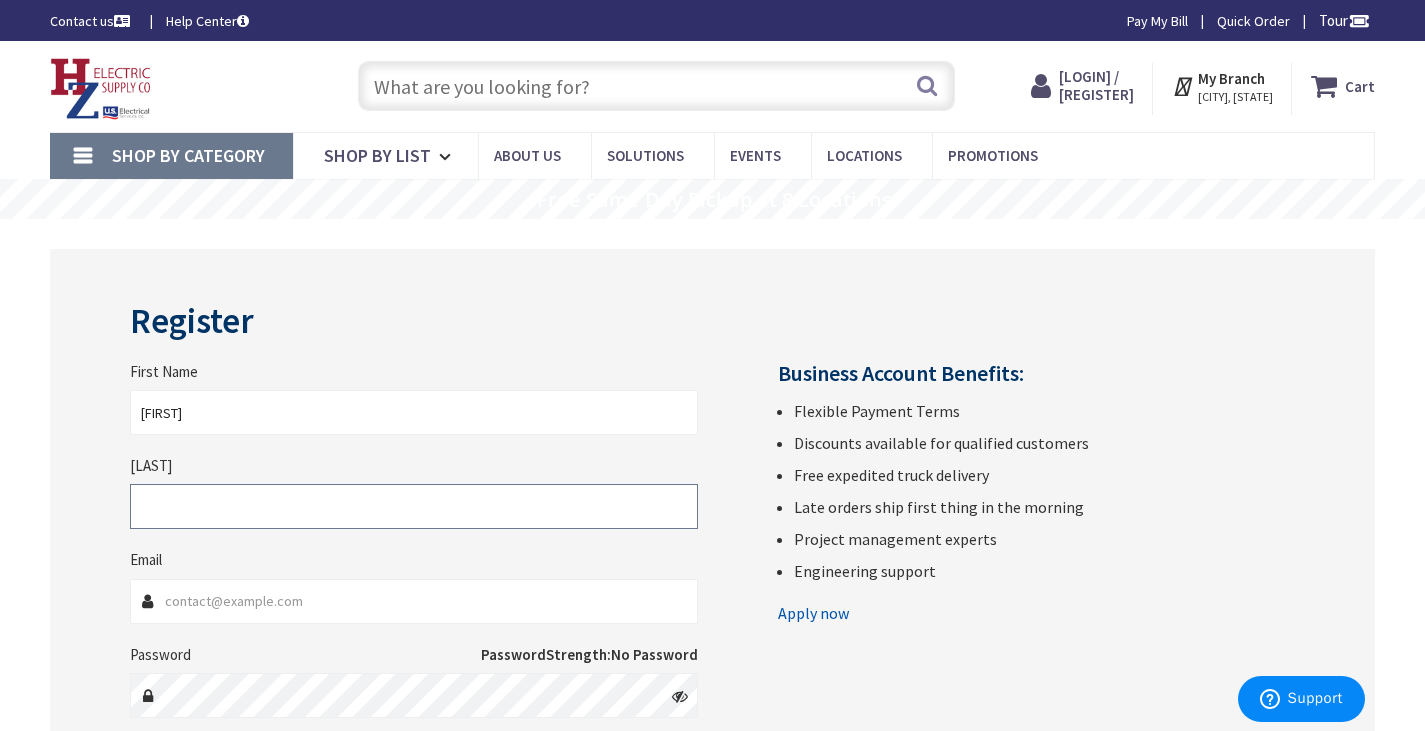 type on "Pires" 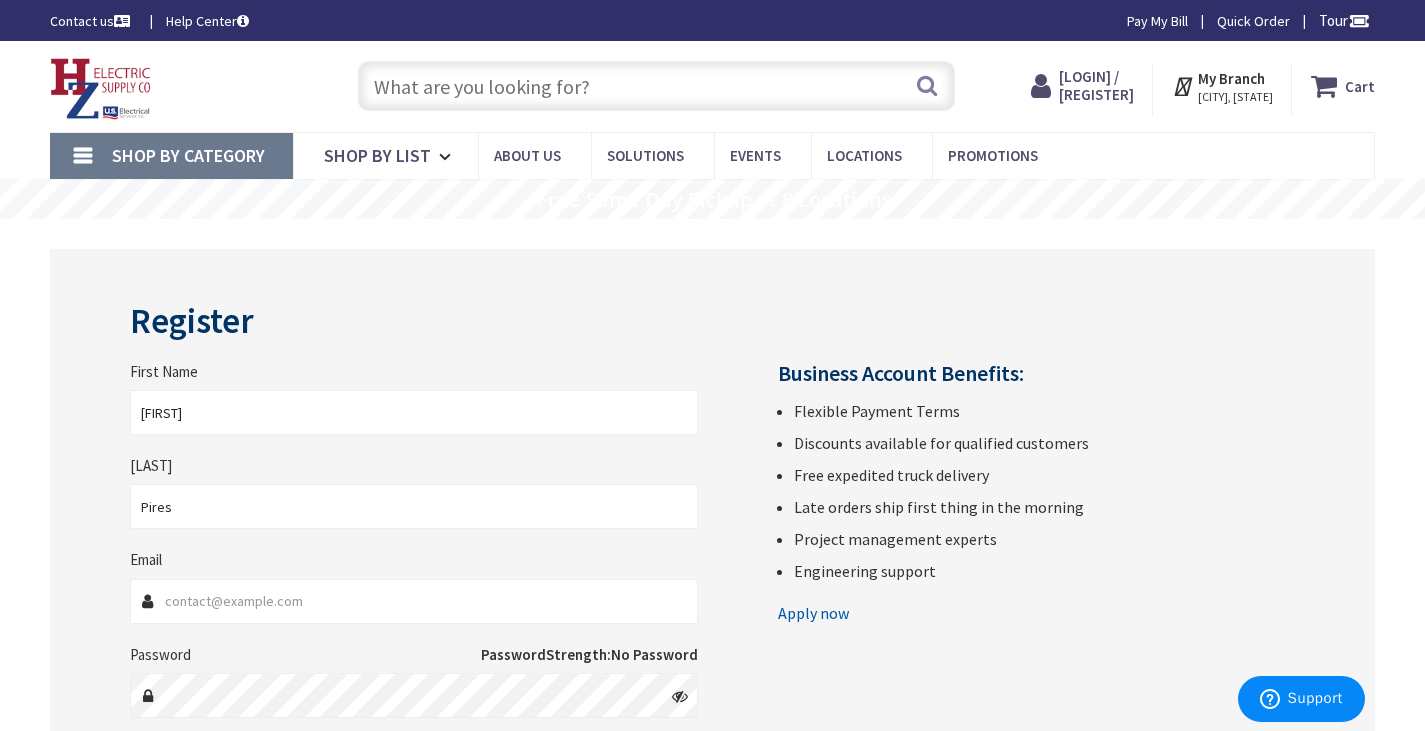 type on "joeypie2248@yahoo.com" 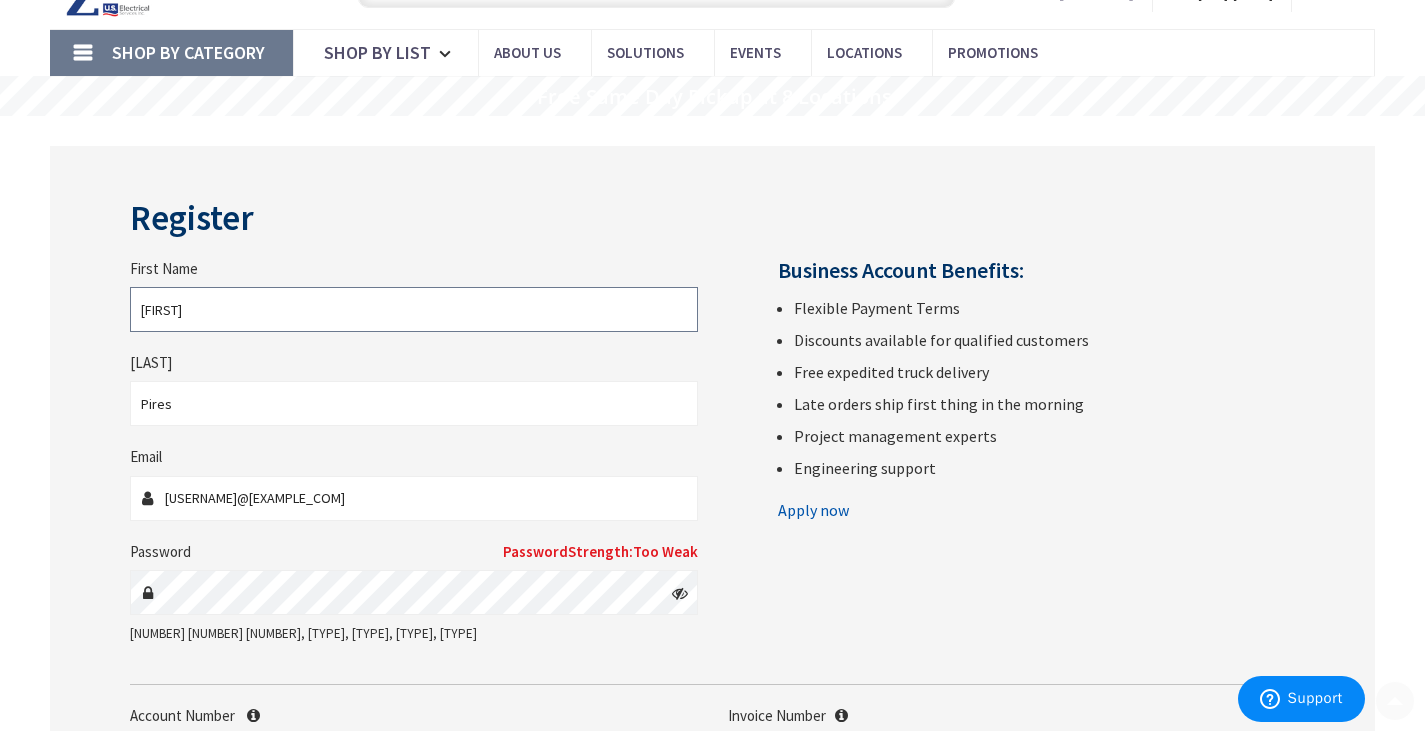 scroll, scrollTop: 200, scrollLeft: 0, axis: vertical 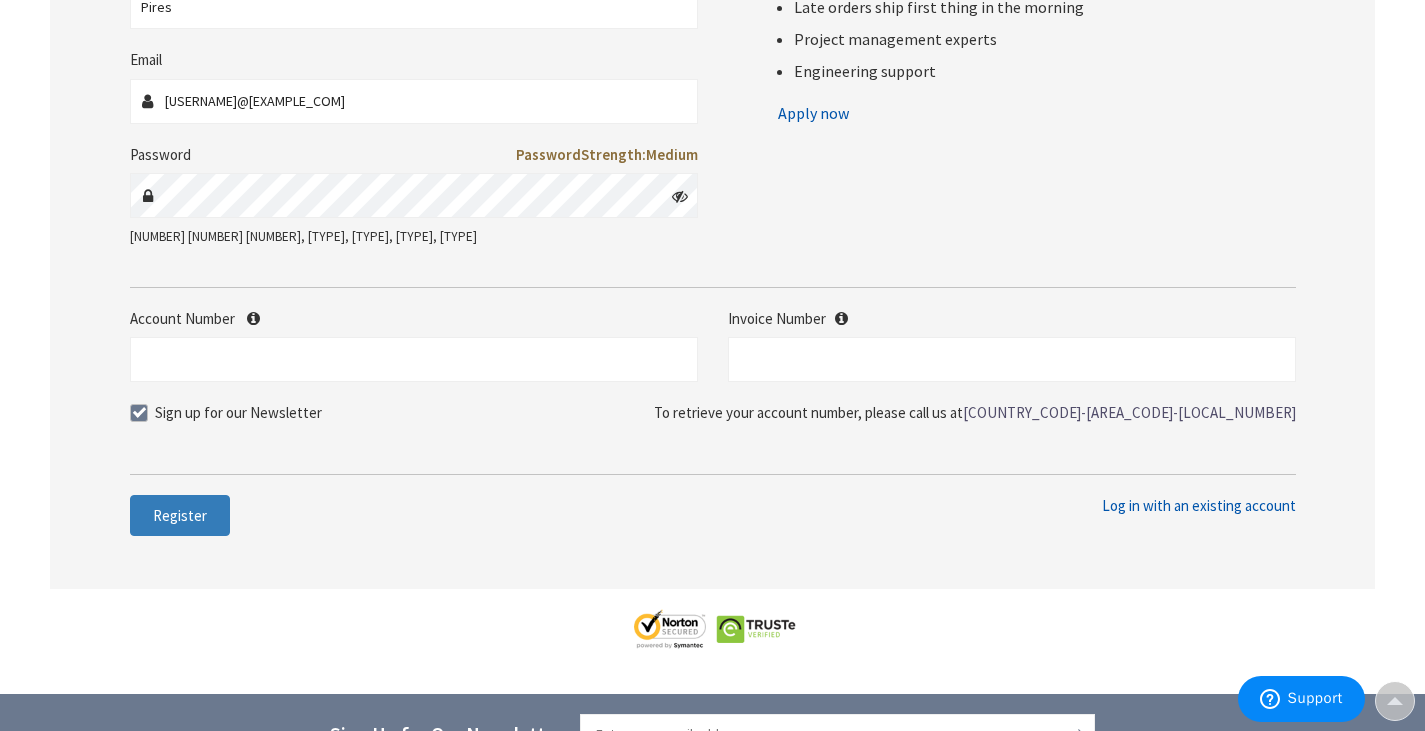 click on "Register" at bounding box center (180, 515) 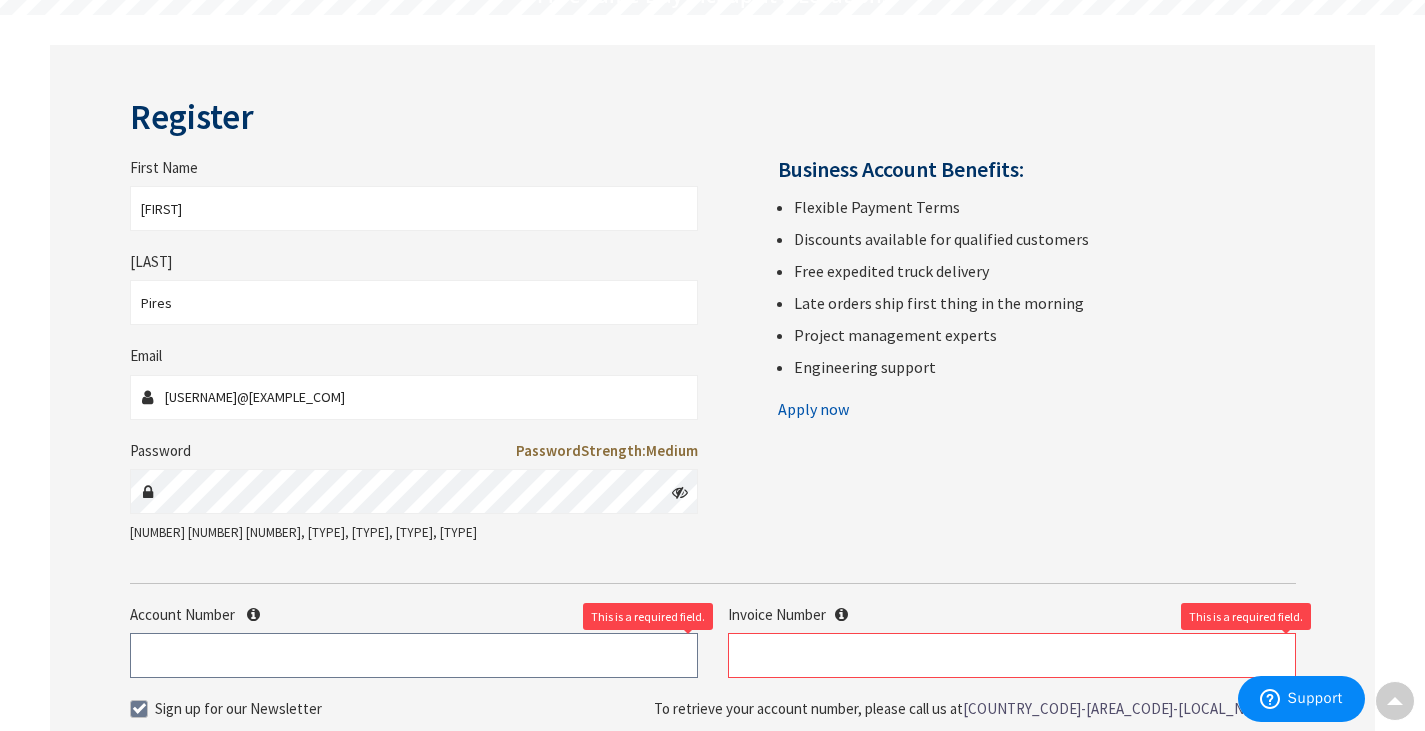 scroll, scrollTop: 200, scrollLeft: 0, axis: vertical 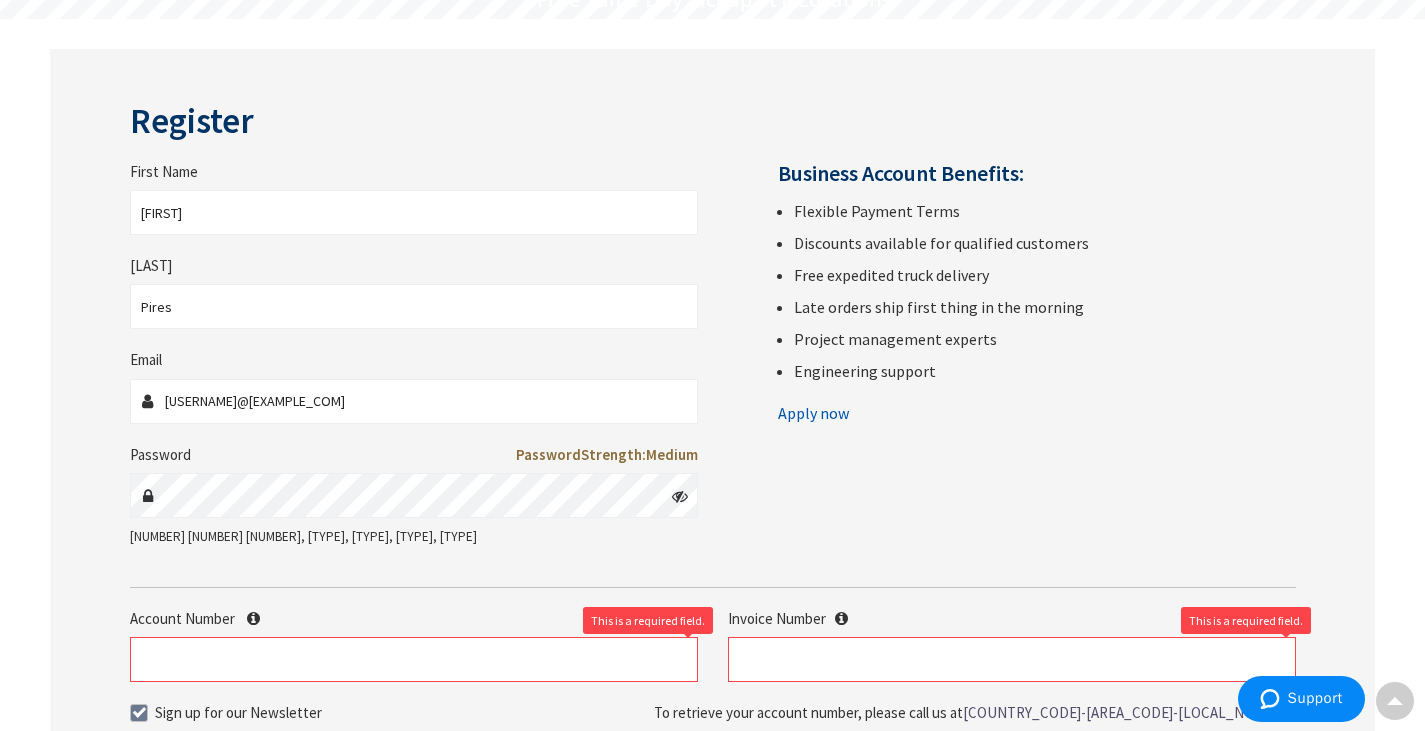 click on "Apply now" at bounding box center (813, 413) 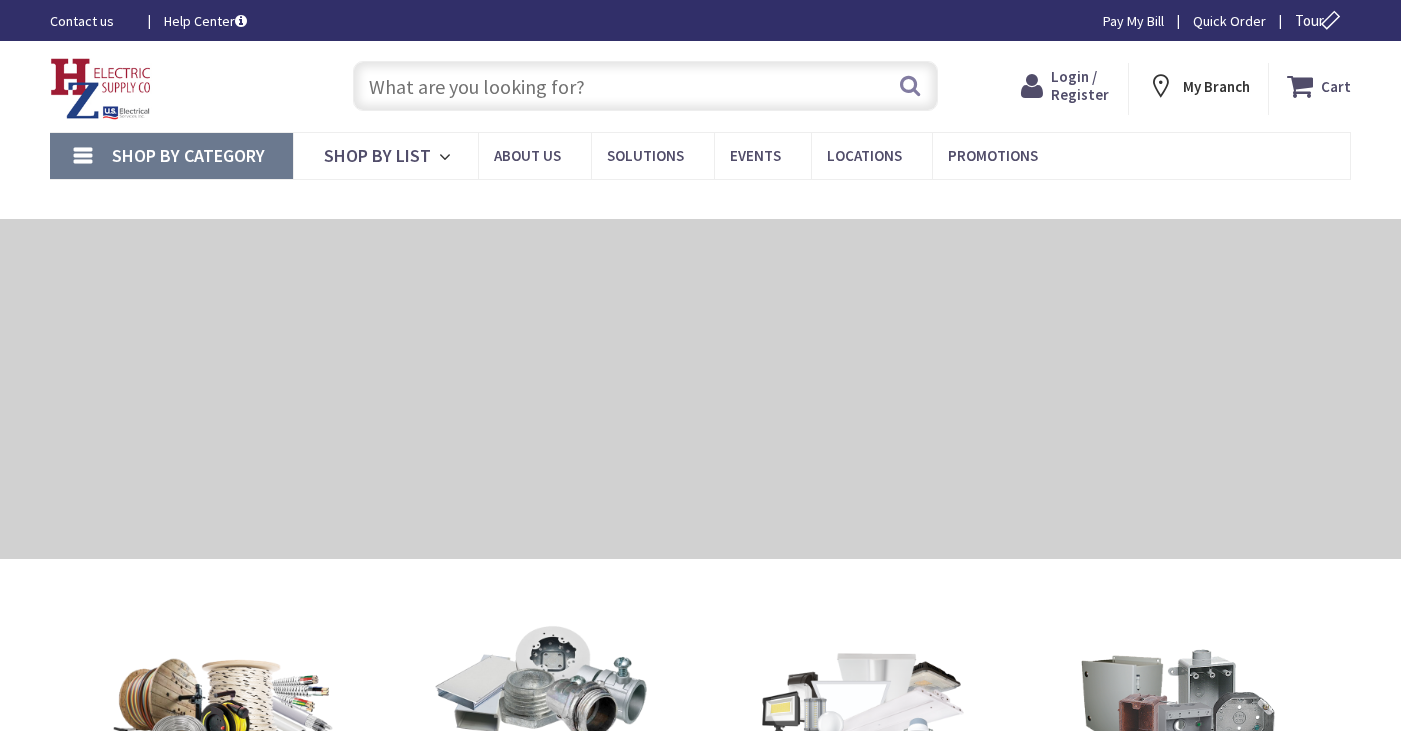 scroll, scrollTop: 0, scrollLeft: 0, axis: both 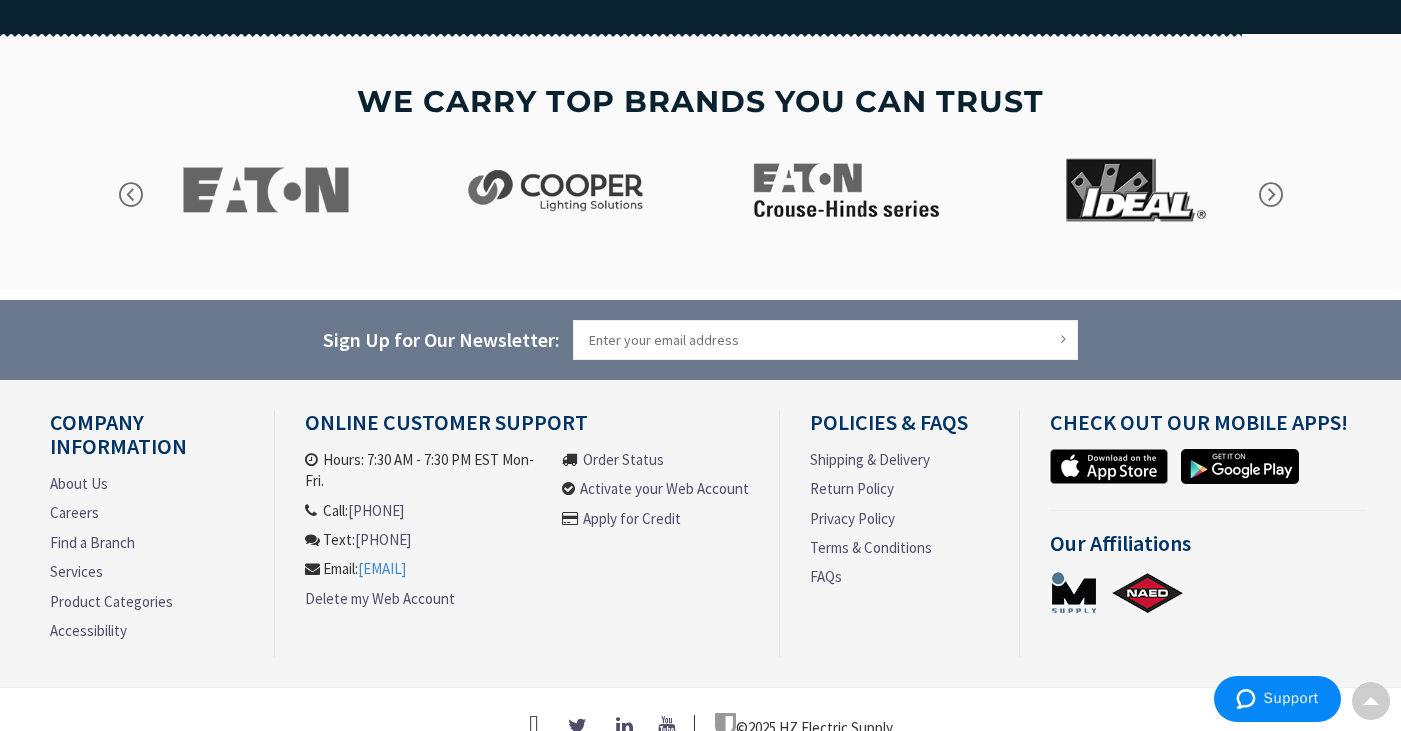 drag, startPoint x: 526, startPoint y: 594, endPoint x: 332, endPoint y: 591, distance: 194.0232 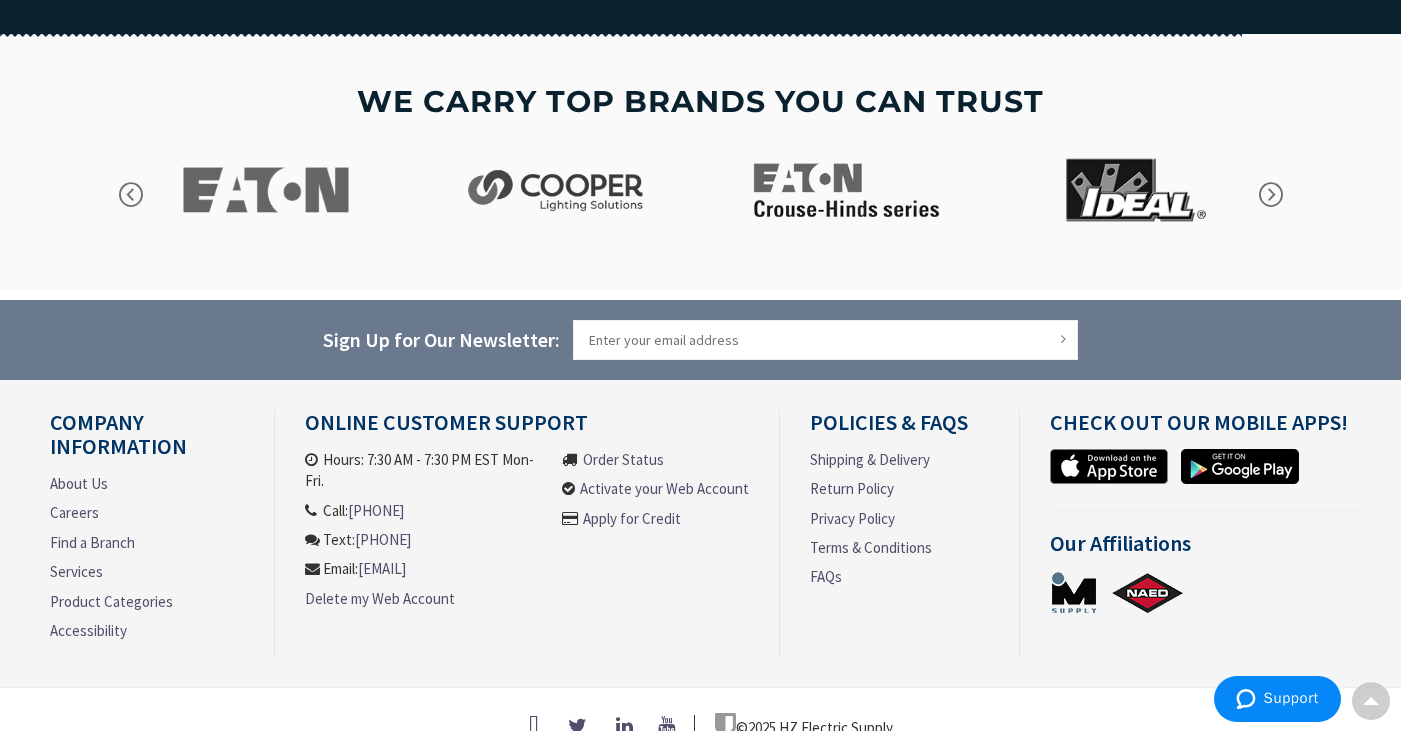 copy on "[EMAIL]" 